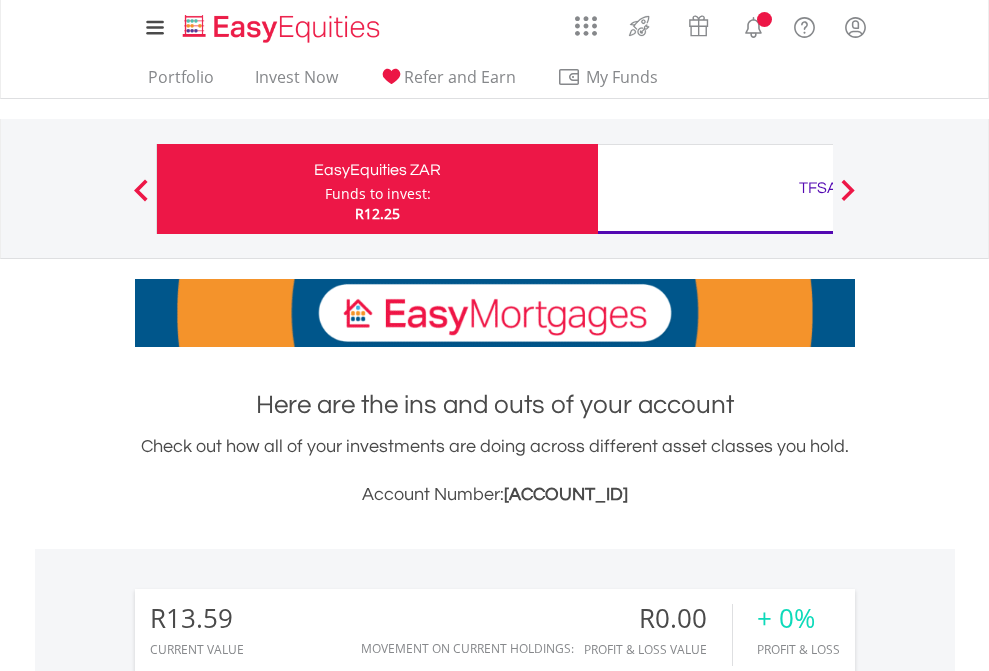 scroll, scrollTop: 0, scrollLeft: 0, axis: both 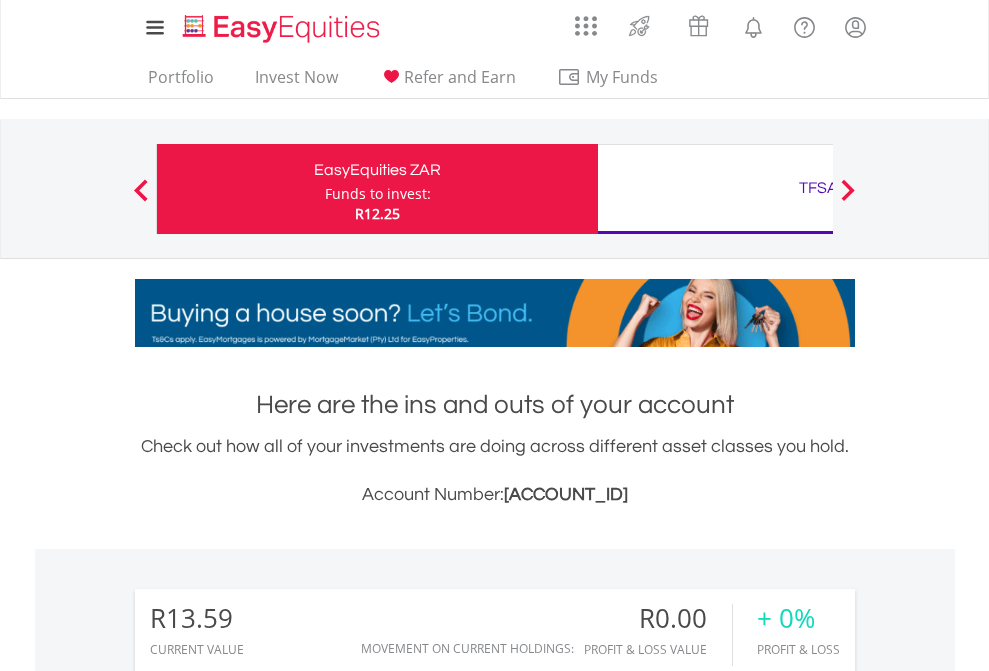 click on "Funds to invest:" at bounding box center [378, 194] 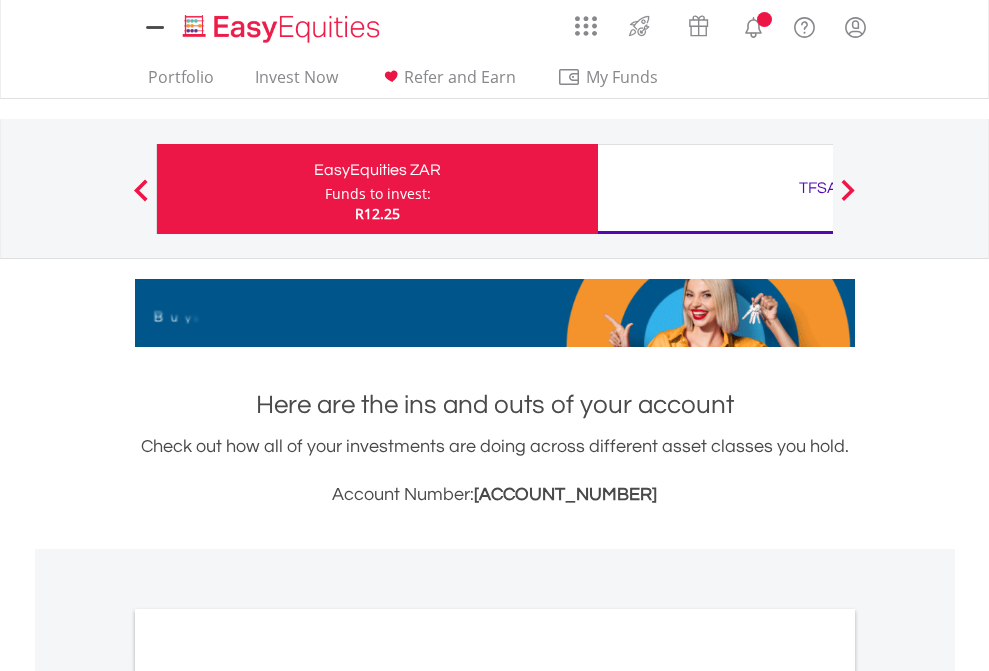 scroll, scrollTop: 0, scrollLeft: 0, axis: both 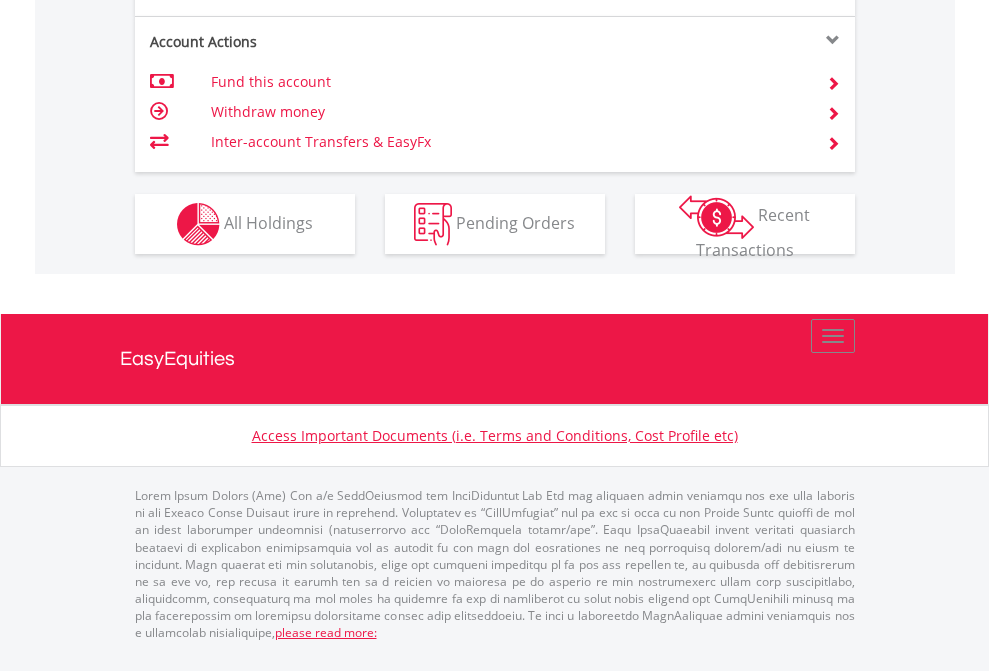 click on "Investment types" at bounding box center [706, -337] 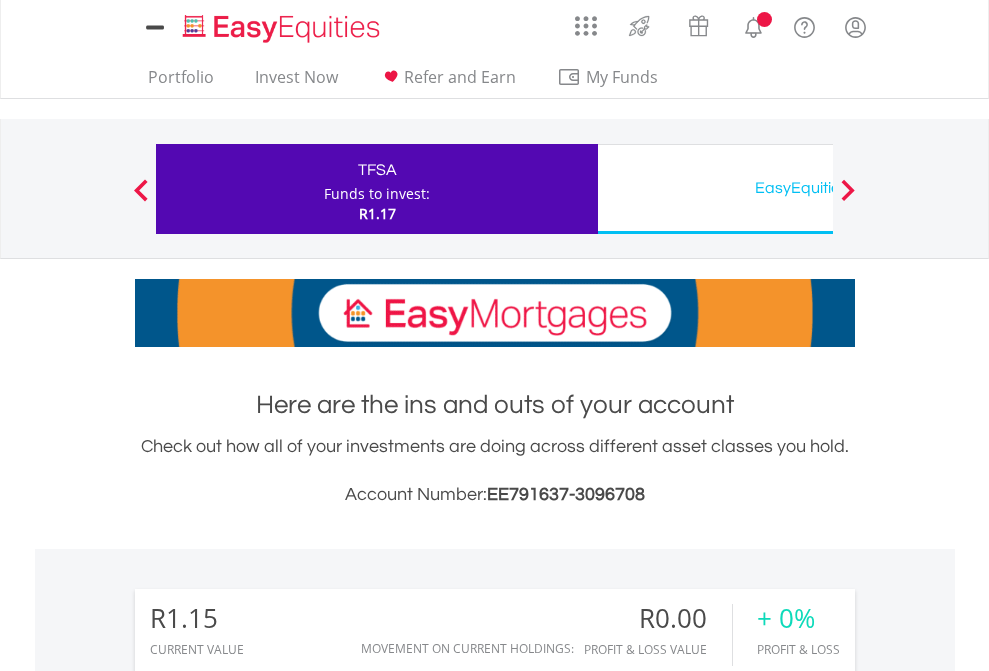 scroll, scrollTop: 0, scrollLeft: 0, axis: both 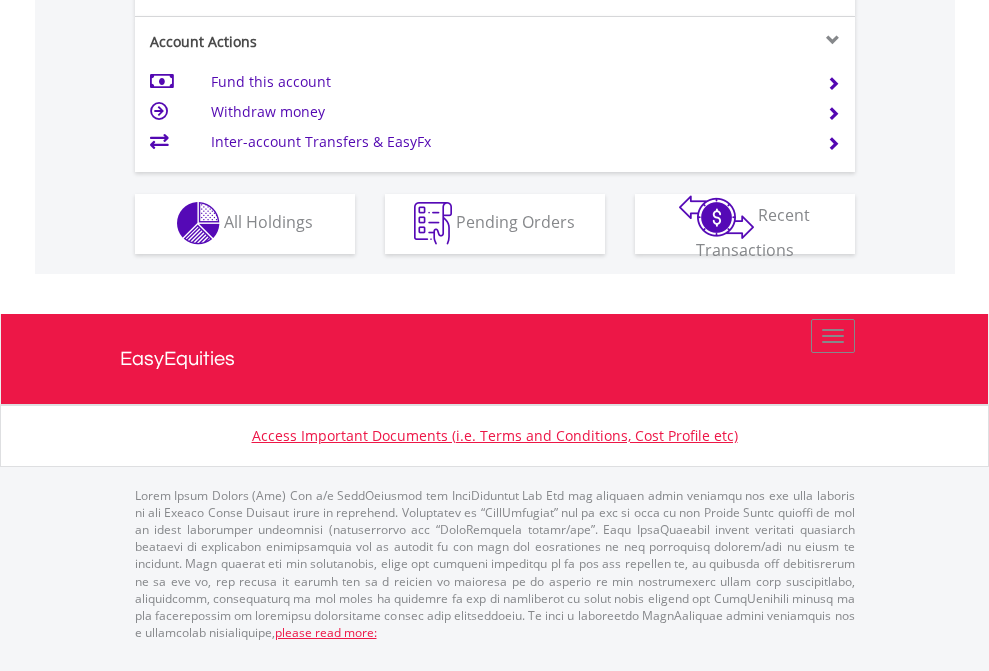 click on "Investment types" at bounding box center [706, -353] 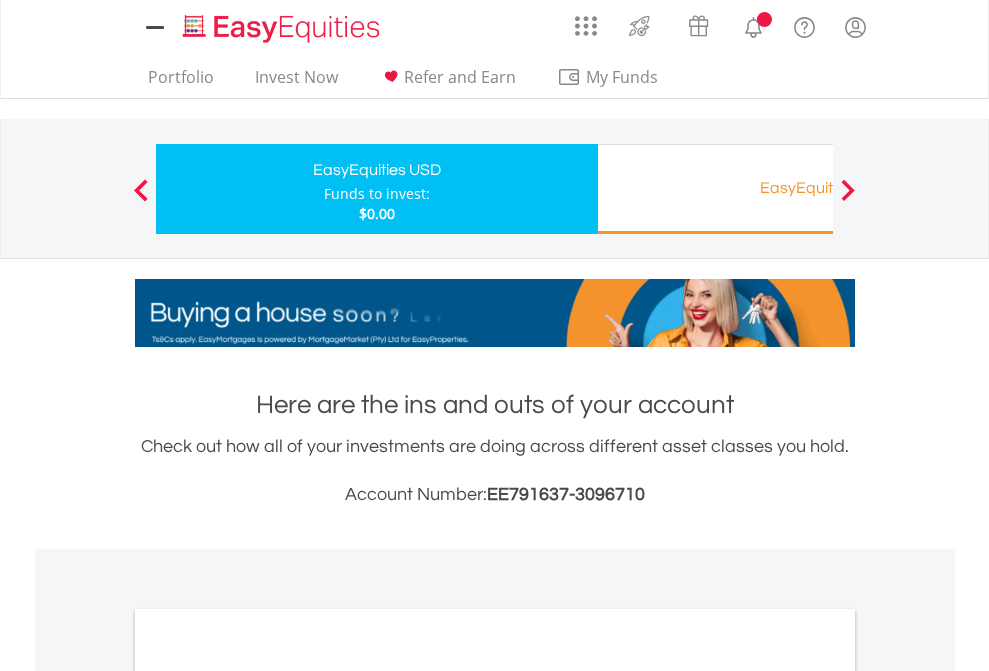 scroll, scrollTop: 0, scrollLeft: 0, axis: both 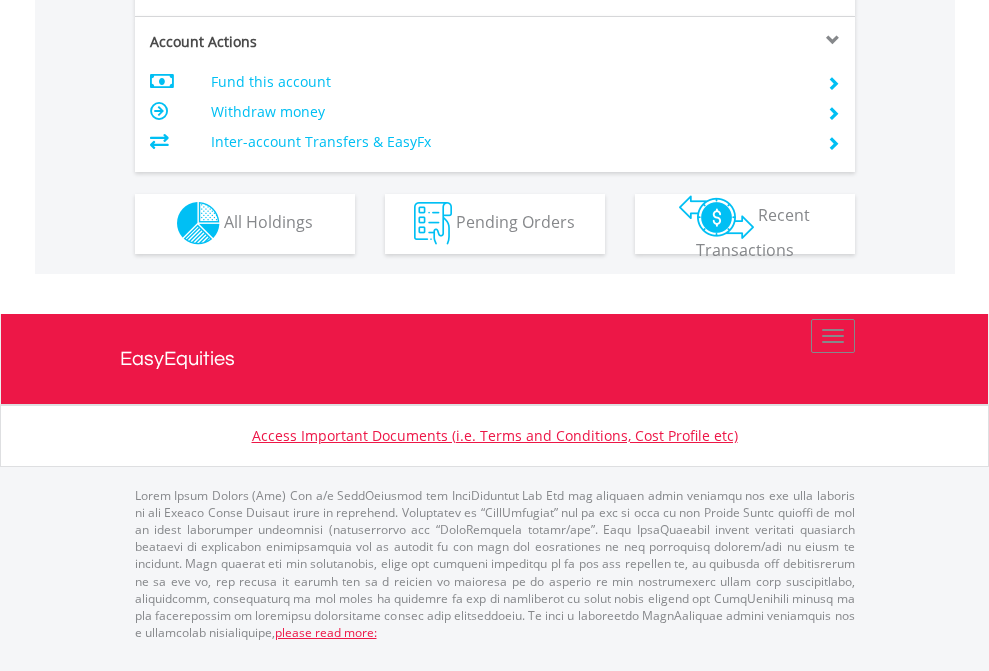 click on "Investment types" at bounding box center (706, -353) 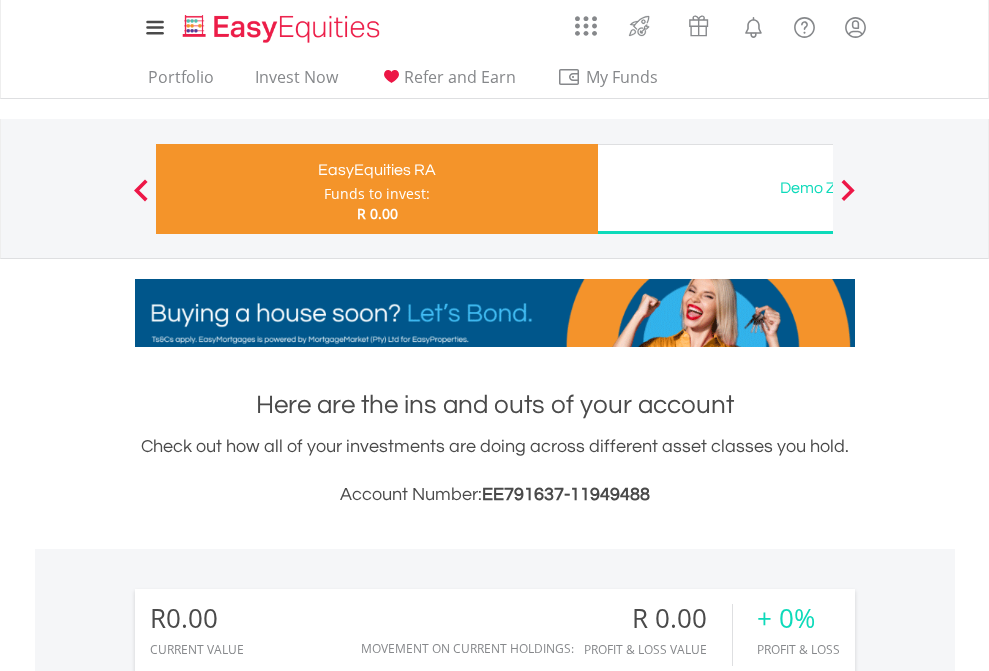 scroll, scrollTop: 671, scrollLeft: 0, axis: vertical 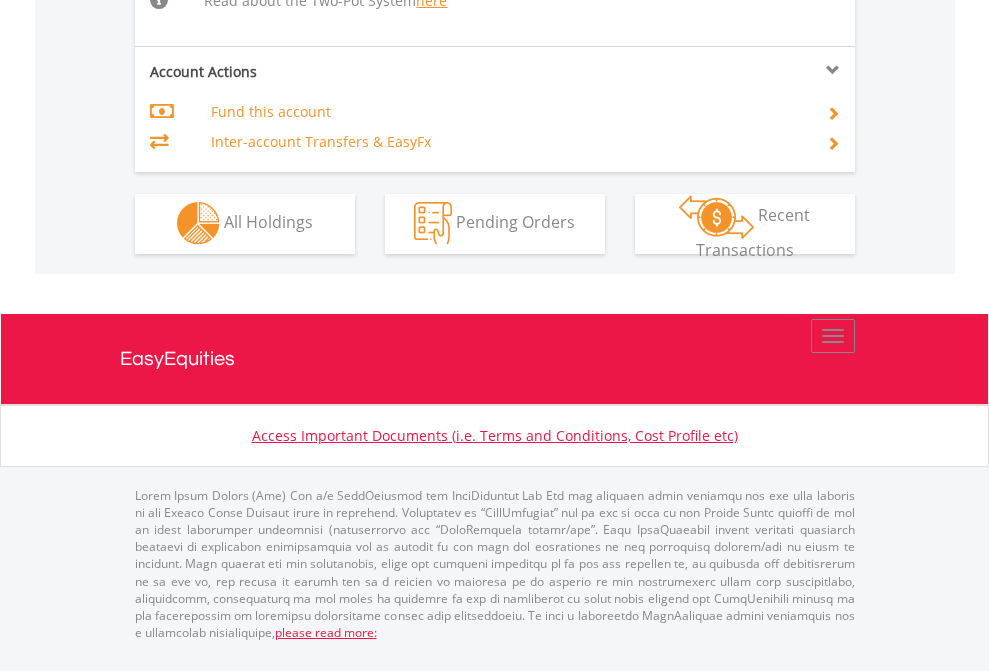click on "Investment types" at bounding box center [706, -534] 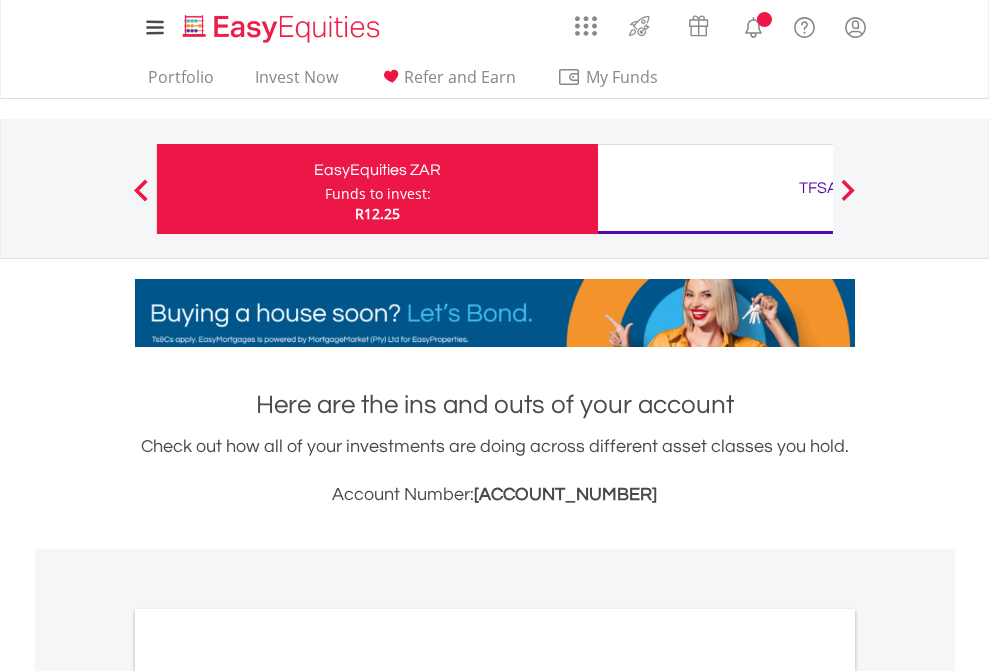 scroll, scrollTop: 0, scrollLeft: 0, axis: both 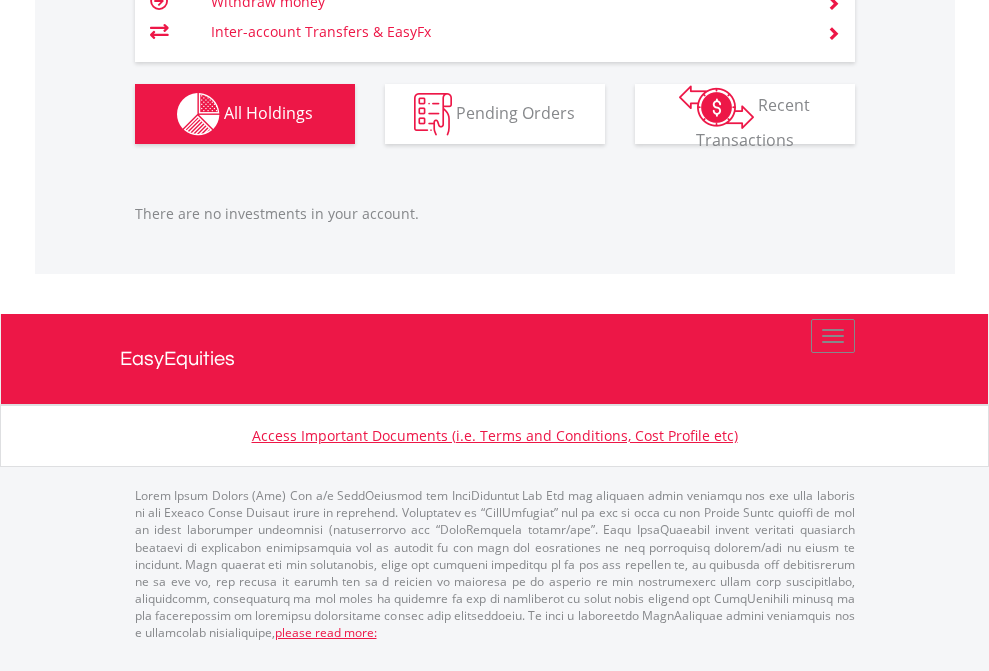 click on "TFSA" at bounding box center [818, -1206] 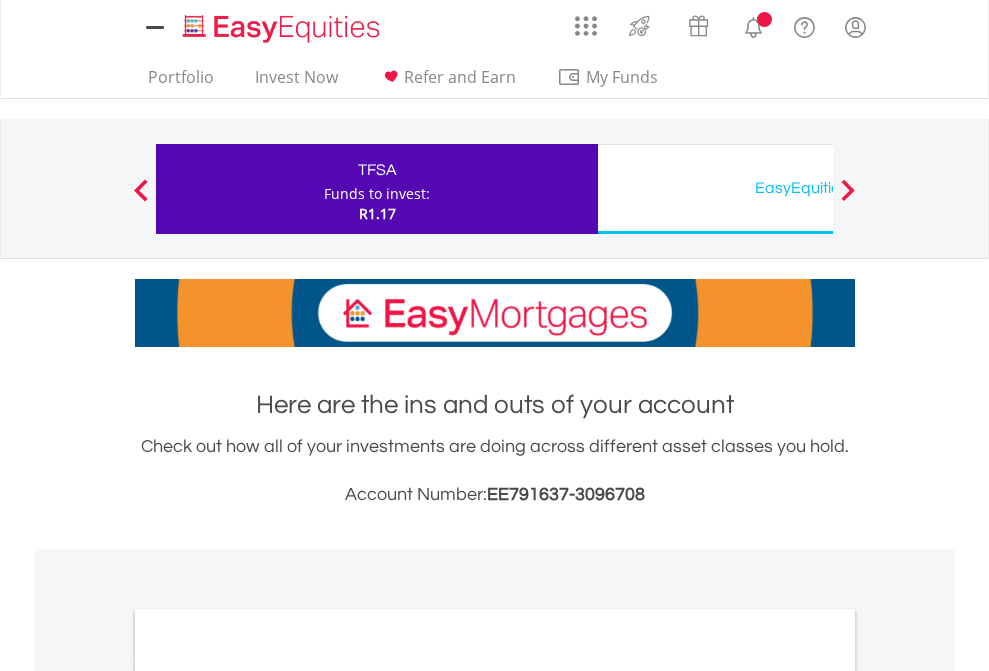 scroll, scrollTop: 0, scrollLeft: 0, axis: both 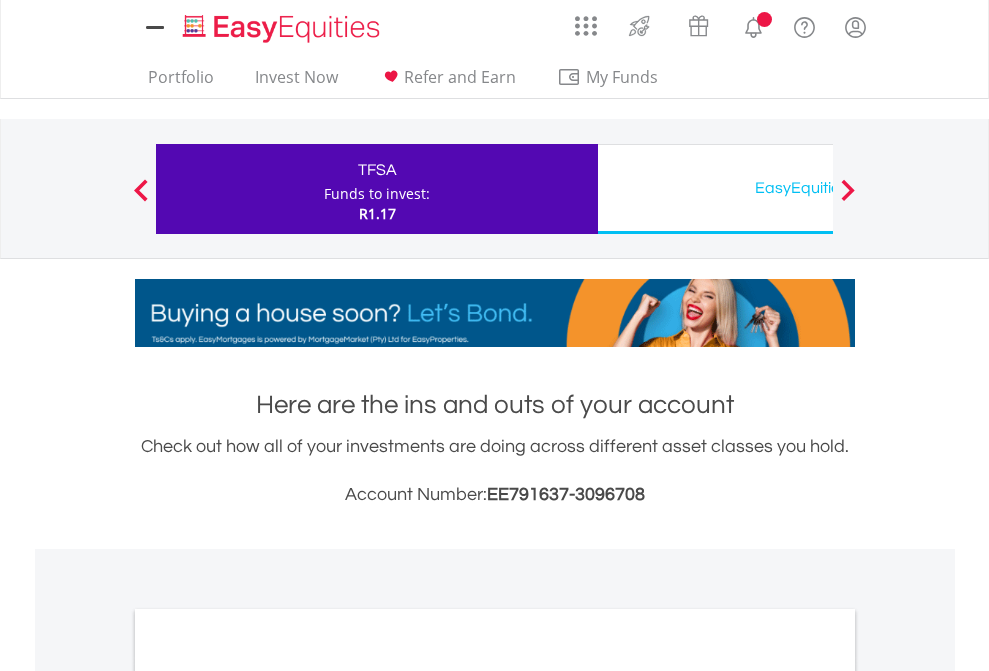 click on "All Holdings" at bounding box center [268, 1096] 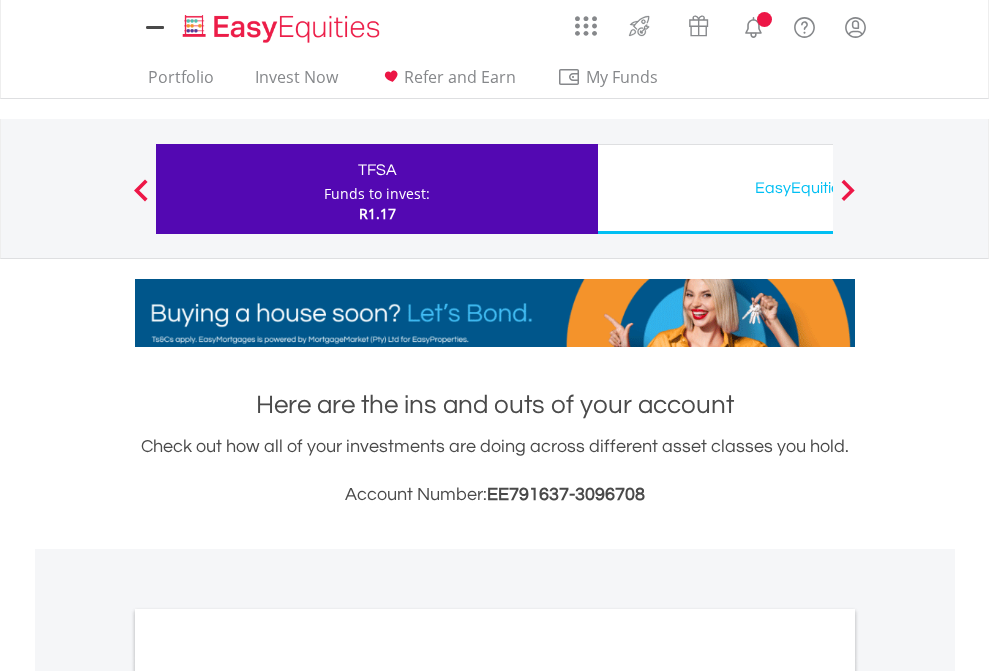 scroll, scrollTop: 1202, scrollLeft: 0, axis: vertical 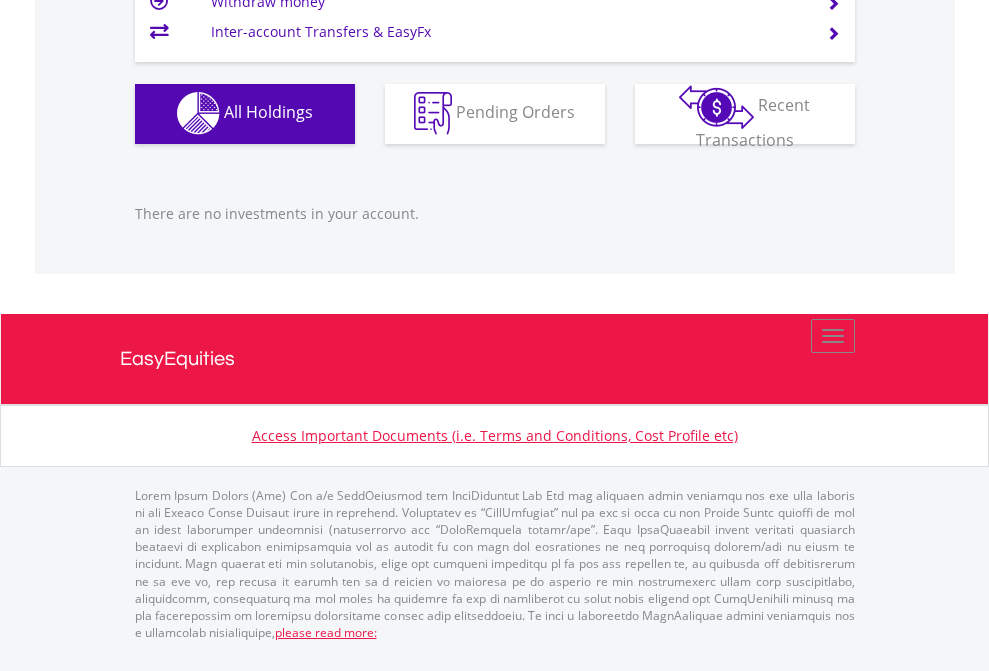click on "EasyEquities USD" at bounding box center [818, -1142] 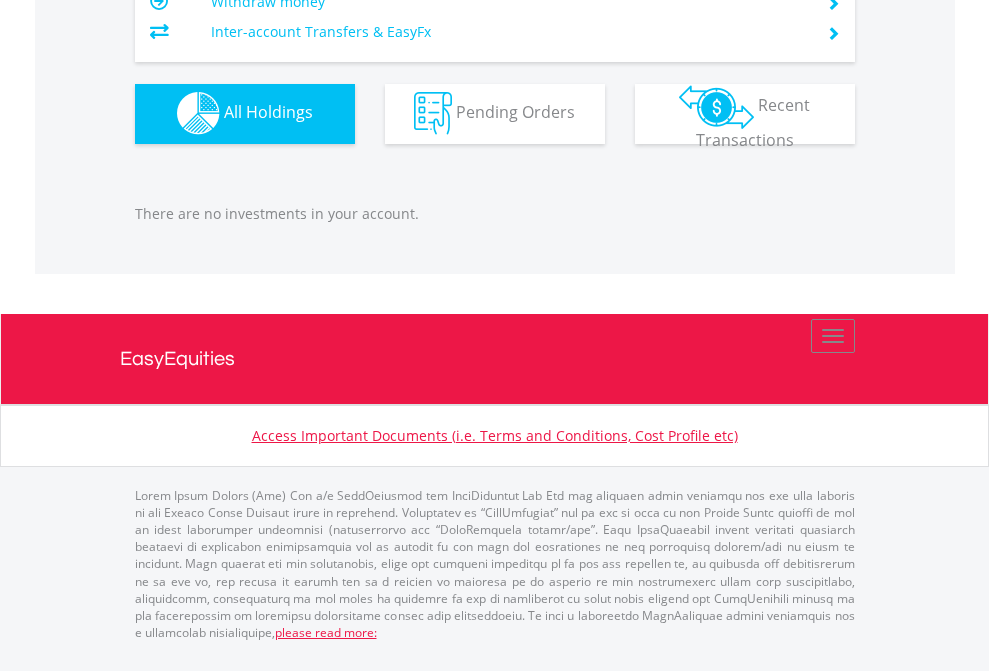 scroll, scrollTop: 1980, scrollLeft: 0, axis: vertical 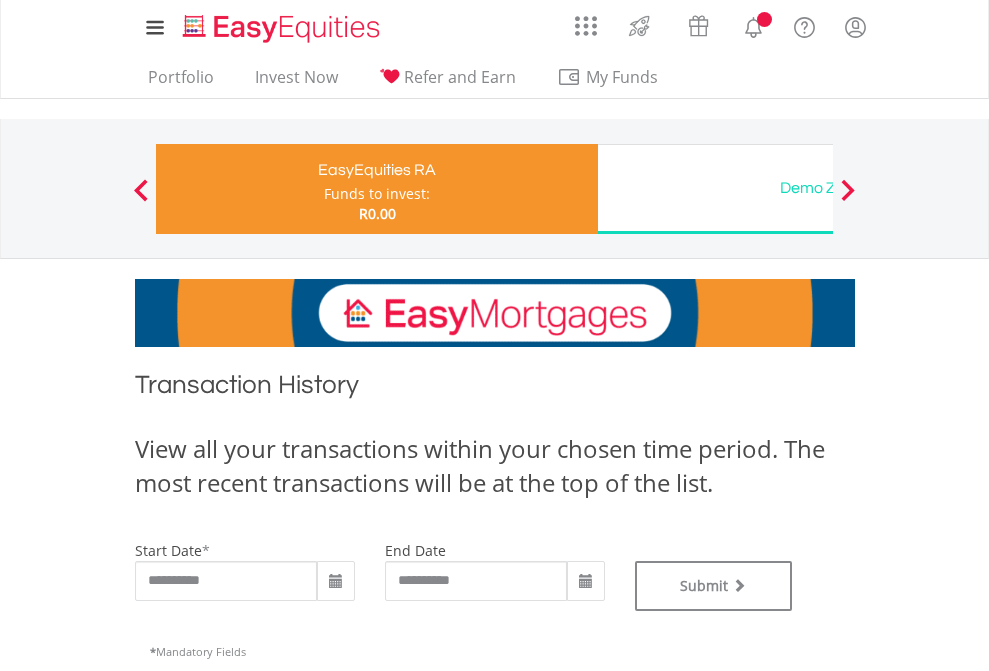 type on "**********" 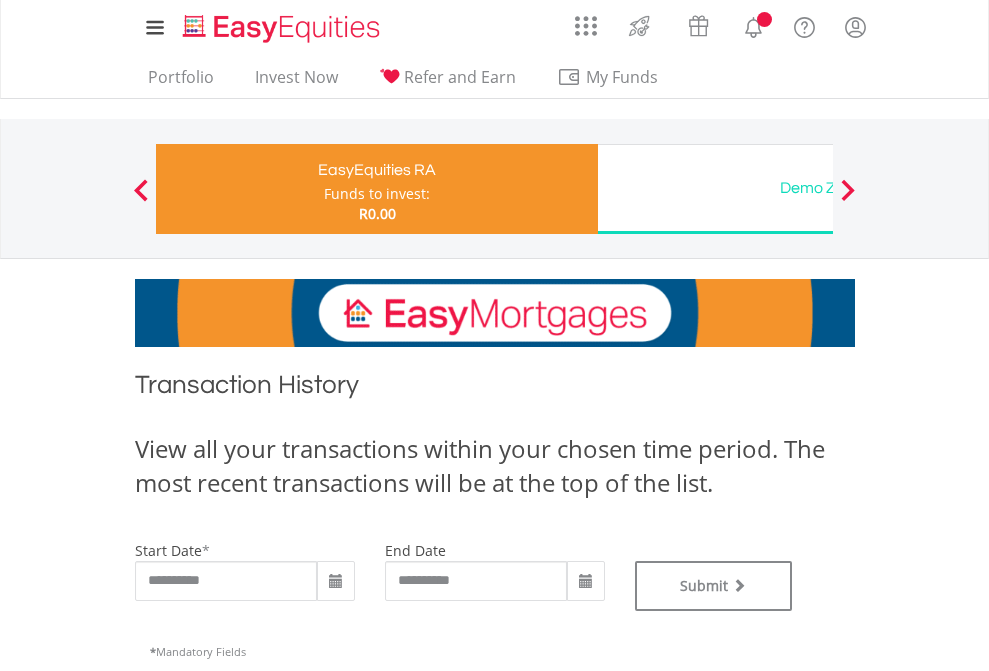 type on "**********" 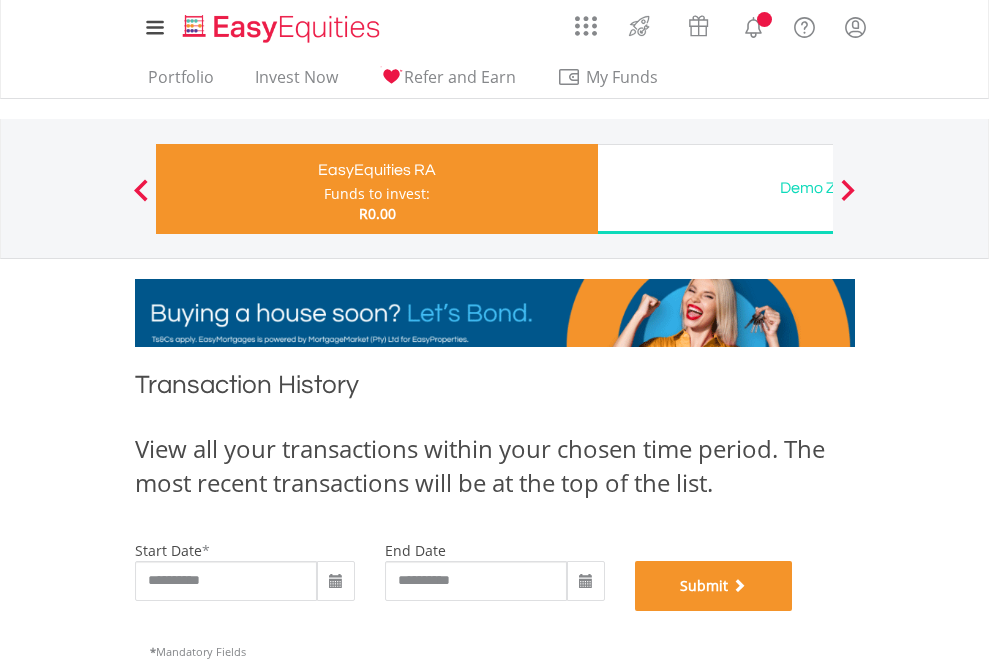 click on "Submit" at bounding box center [714, 586] 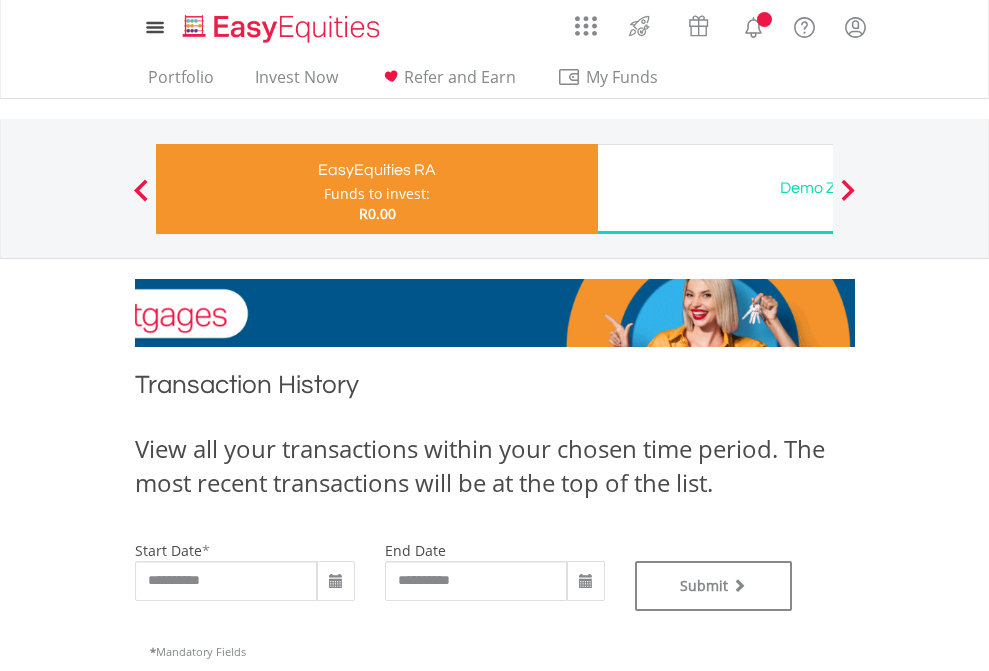 scroll, scrollTop: 0, scrollLeft: 0, axis: both 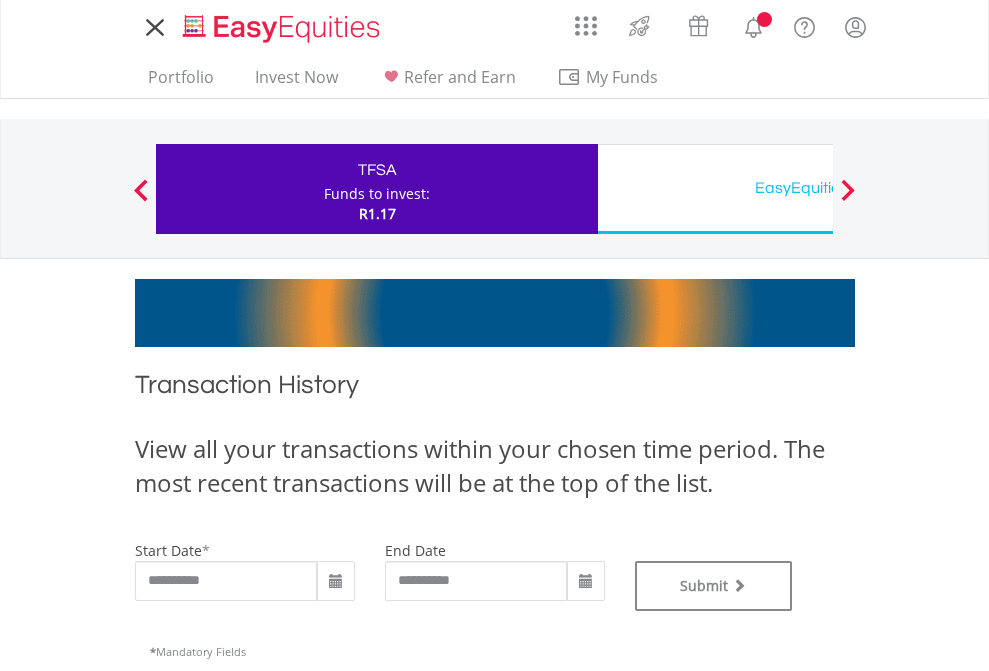 type on "**********" 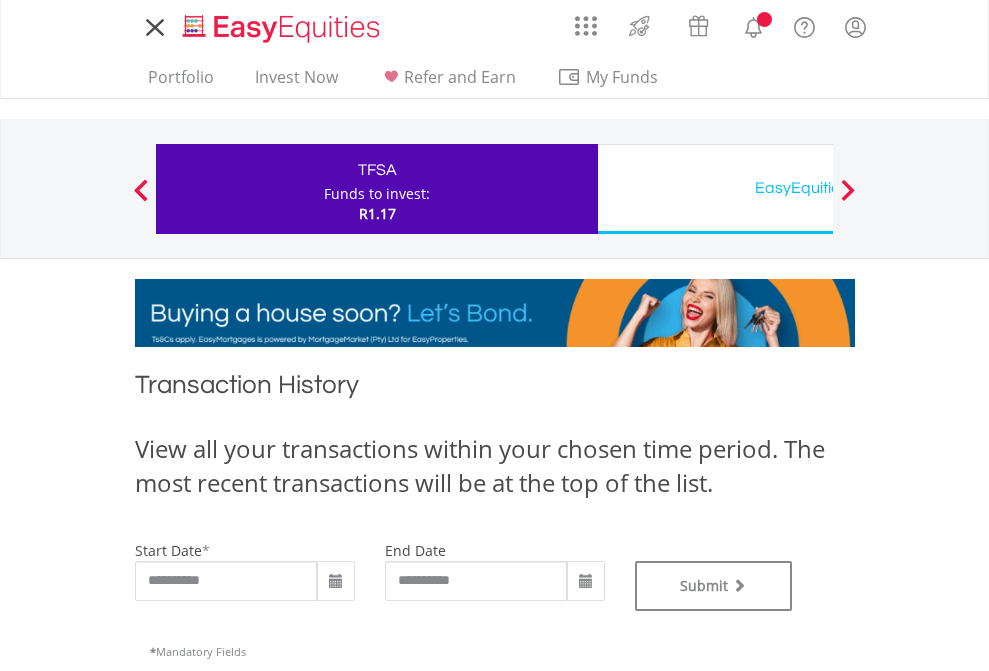 type on "**********" 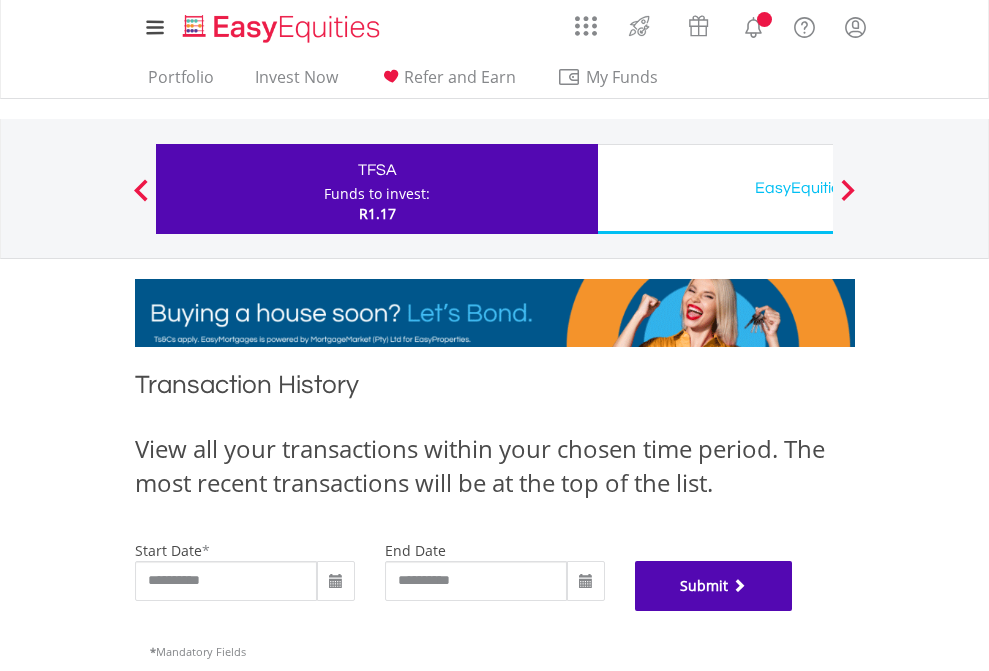 click on "Submit" at bounding box center [714, 586] 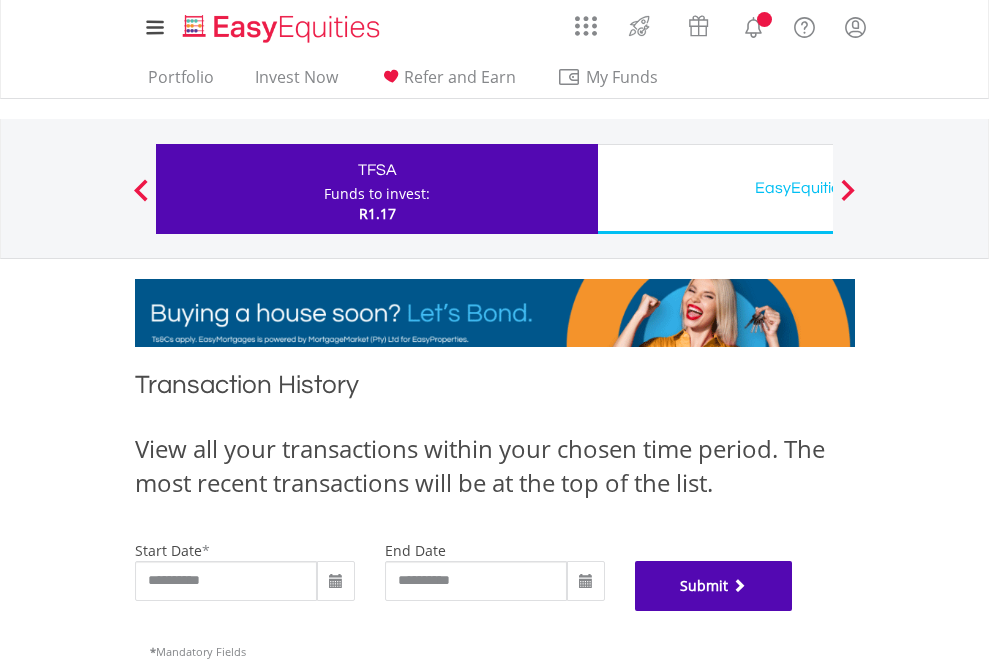 scroll, scrollTop: 811, scrollLeft: 0, axis: vertical 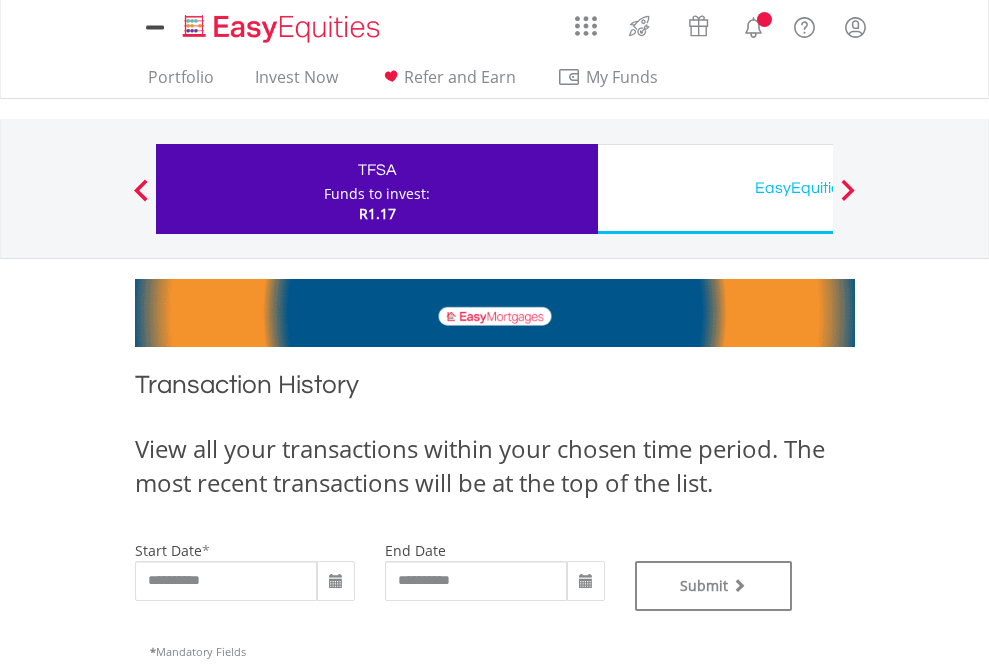 click on "EasyEquities USD" at bounding box center (818, 188) 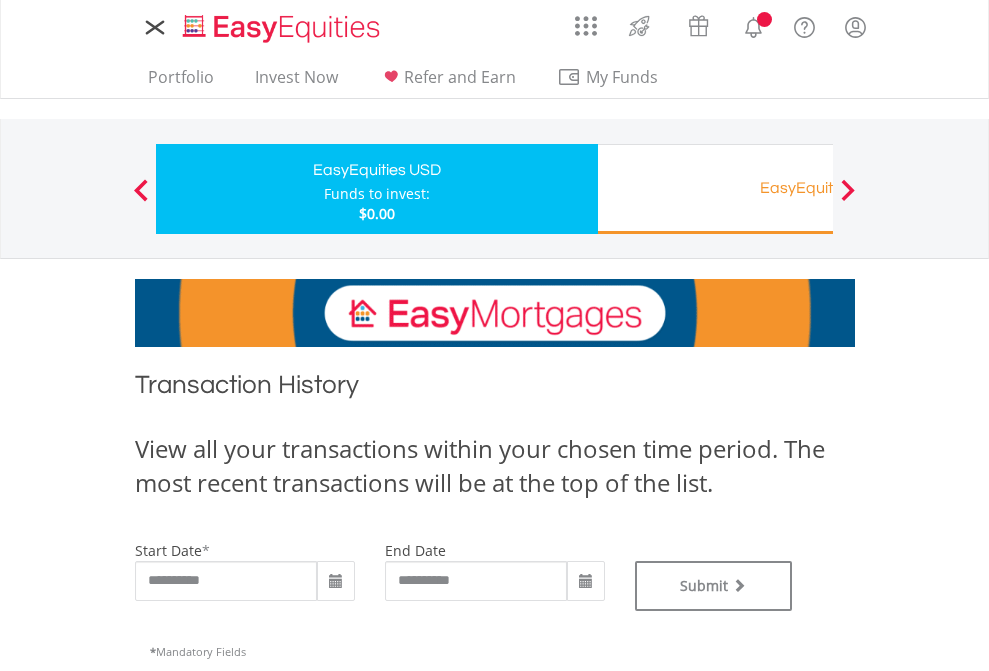 scroll, scrollTop: 0, scrollLeft: 0, axis: both 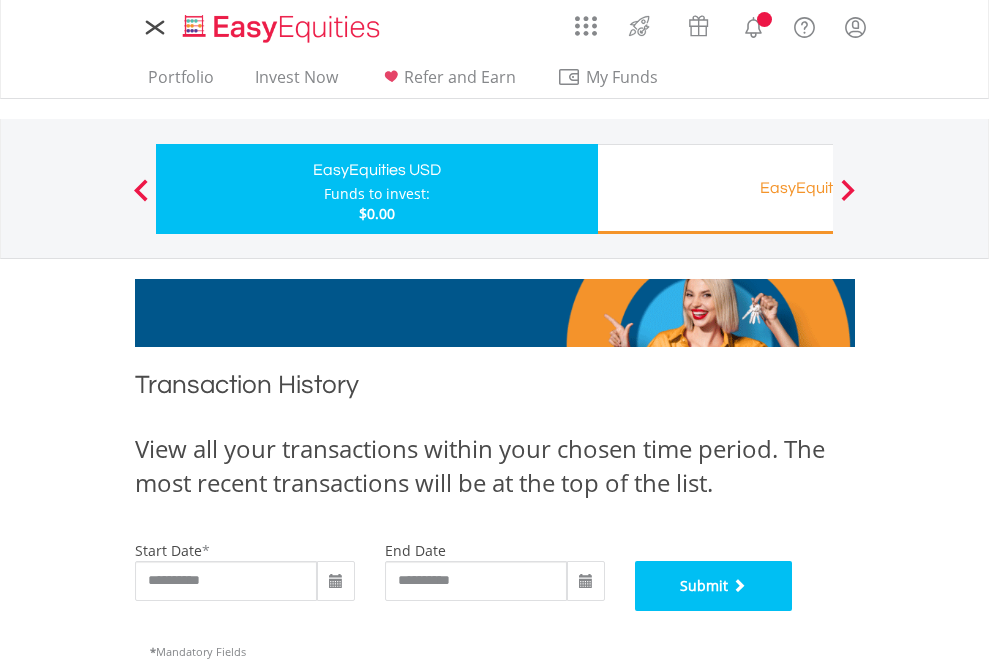 click on "Submit" at bounding box center [714, 586] 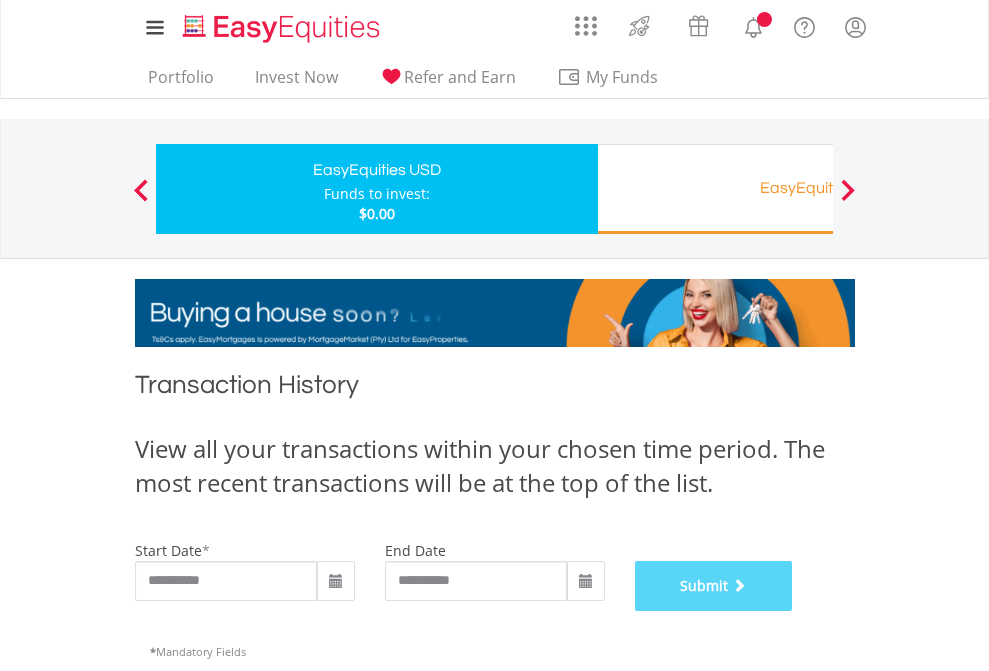 scroll, scrollTop: 811, scrollLeft: 0, axis: vertical 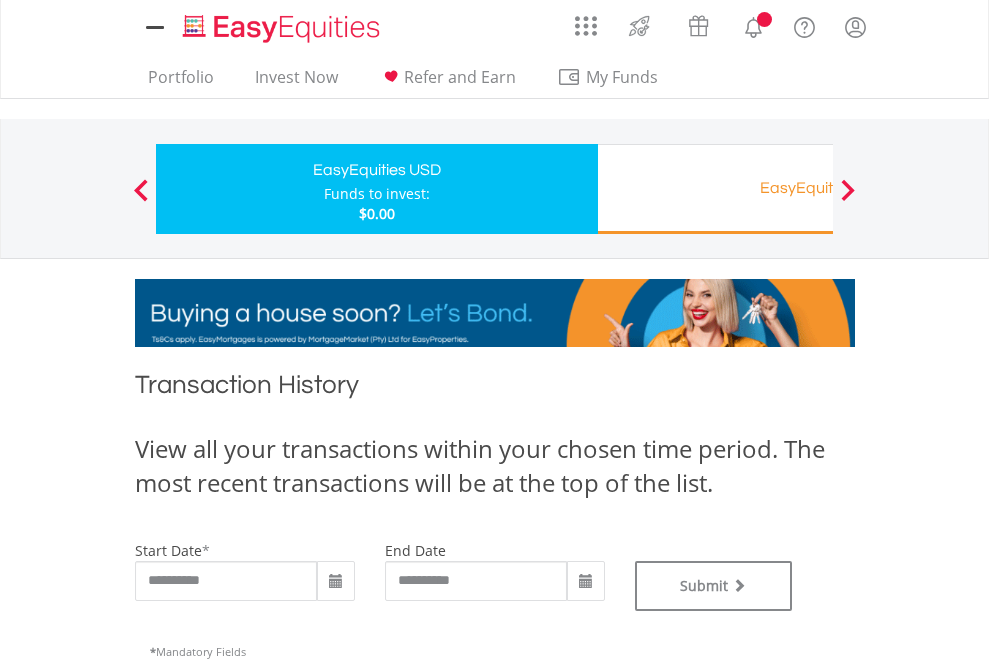 click on "EasyEquities RA" at bounding box center (818, 188) 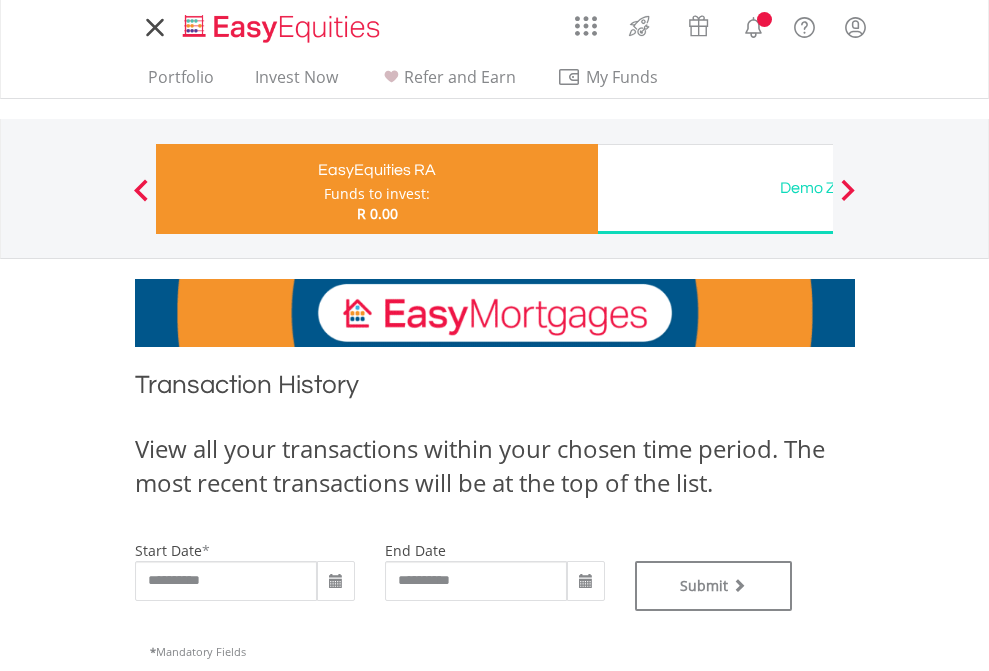 scroll, scrollTop: 0, scrollLeft: 0, axis: both 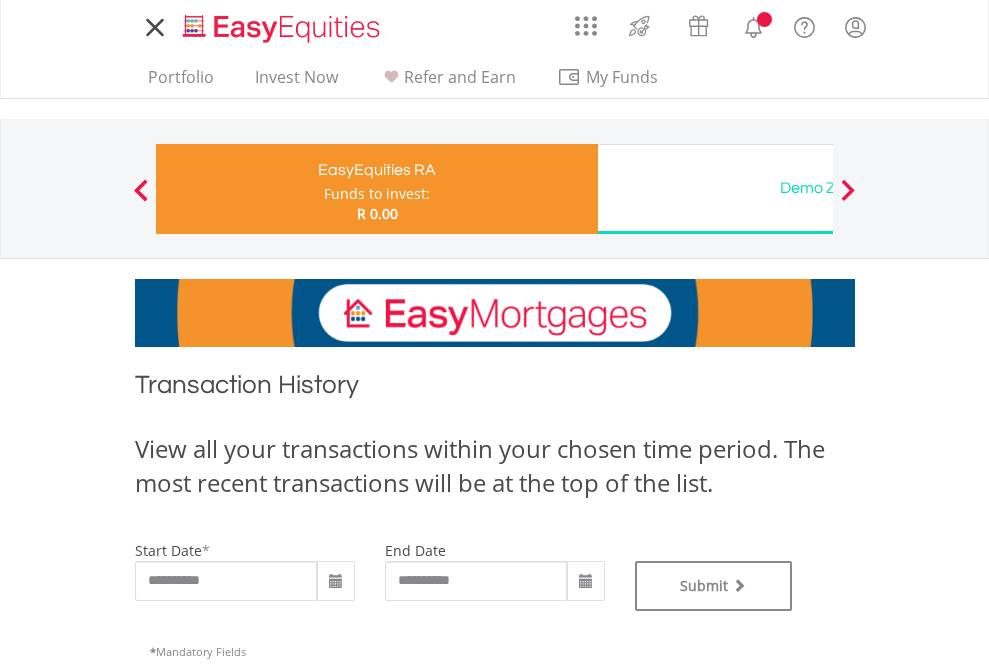 type on "**********" 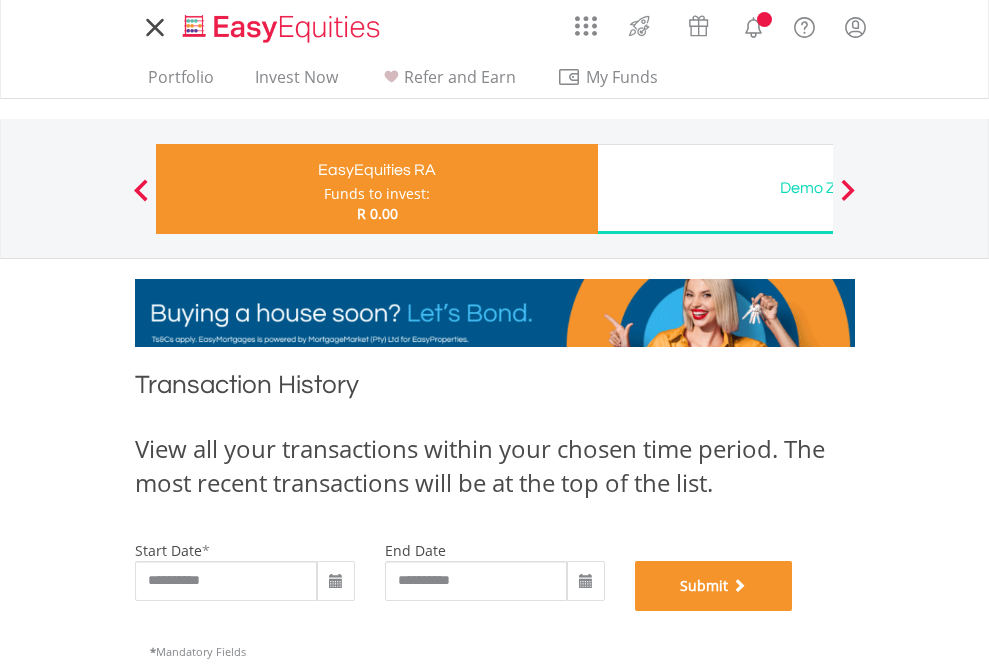 click on "Submit" at bounding box center (714, 586) 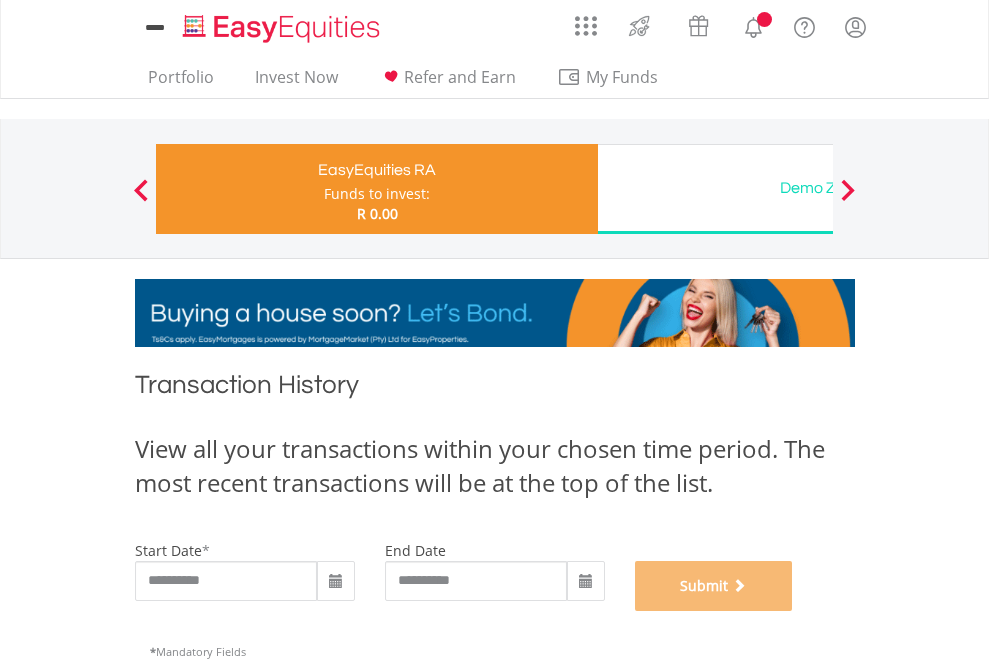 scroll, scrollTop: 811, scrollLeft: 0, axis: vertical 